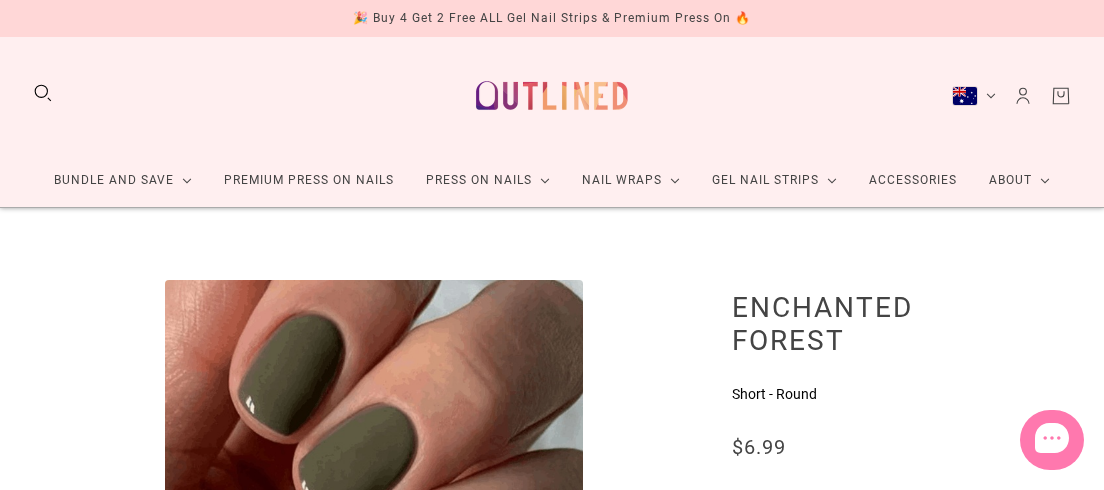 scroll, scrollTop: 182, scrollLeft: 0, axis: vertical 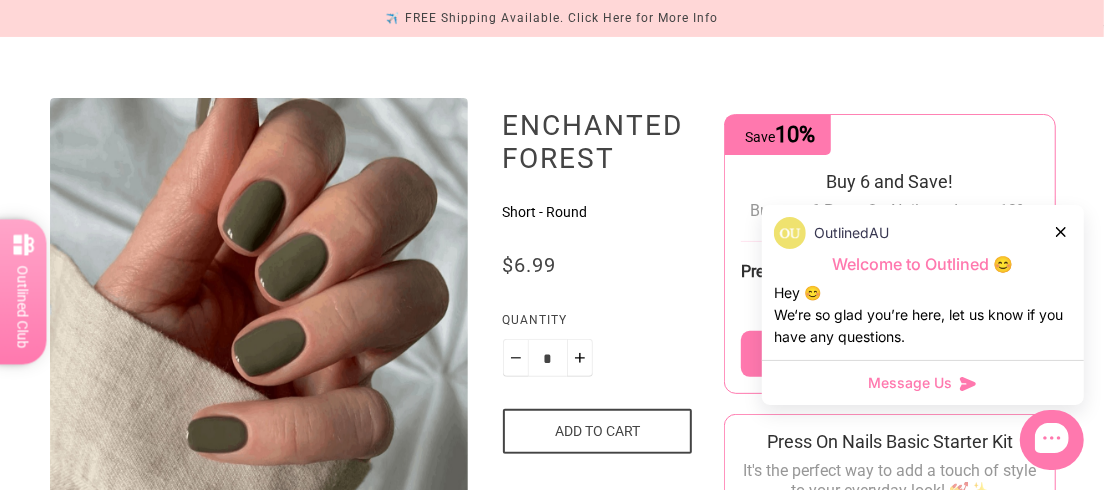 click 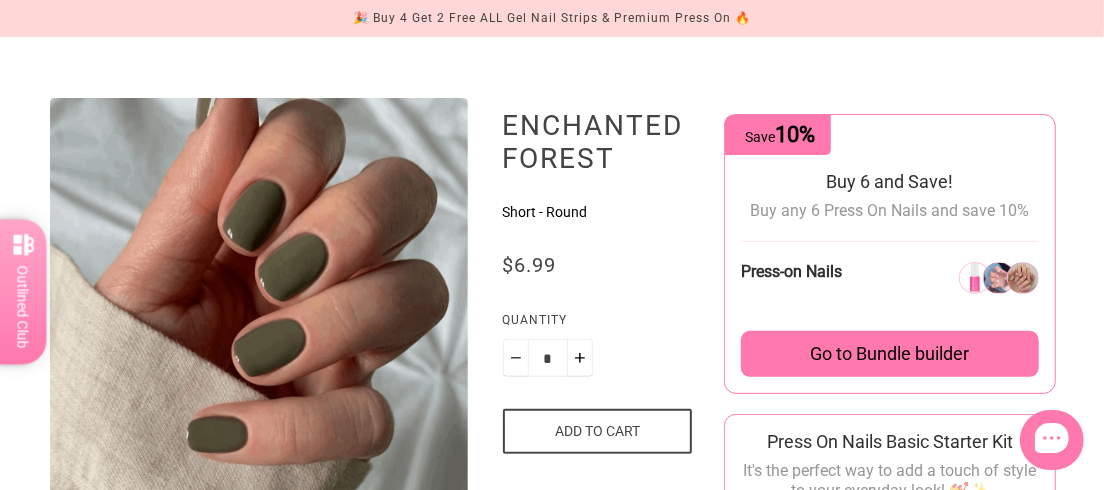 scroll, scrollTop: 0, scrollLeft: 0, axis: both 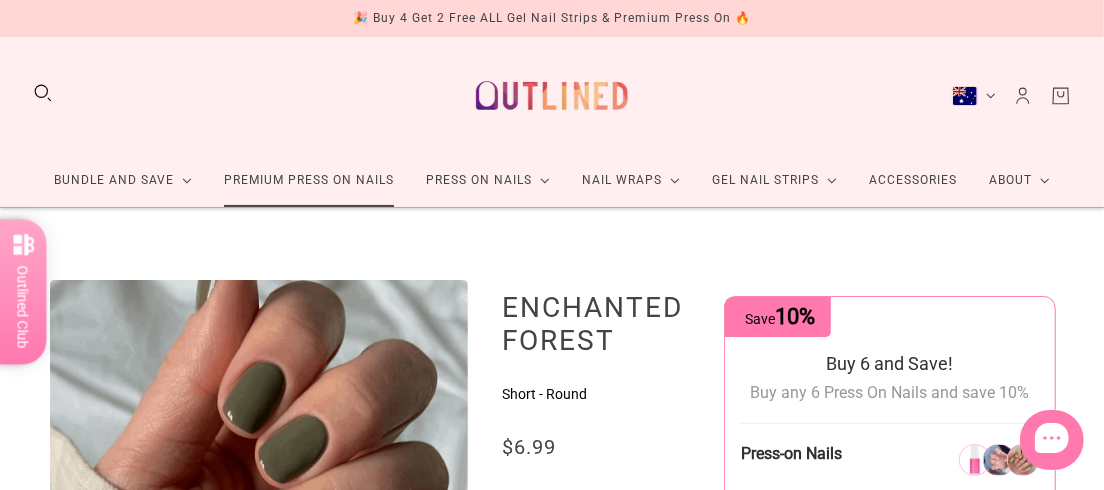 click on "Premium Press On Nails" 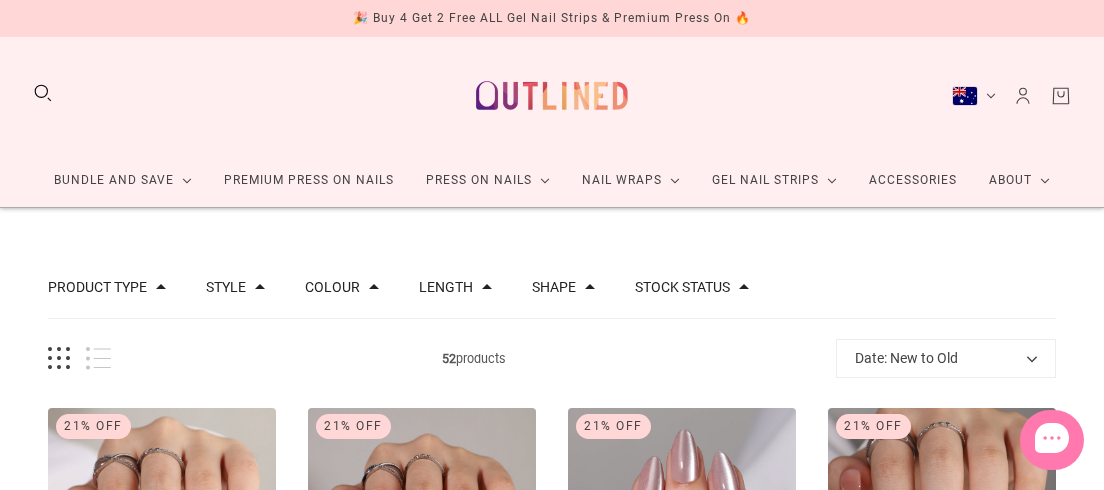 scroll, scrollTop: 272, scrollLeft: 0, axis: vertical 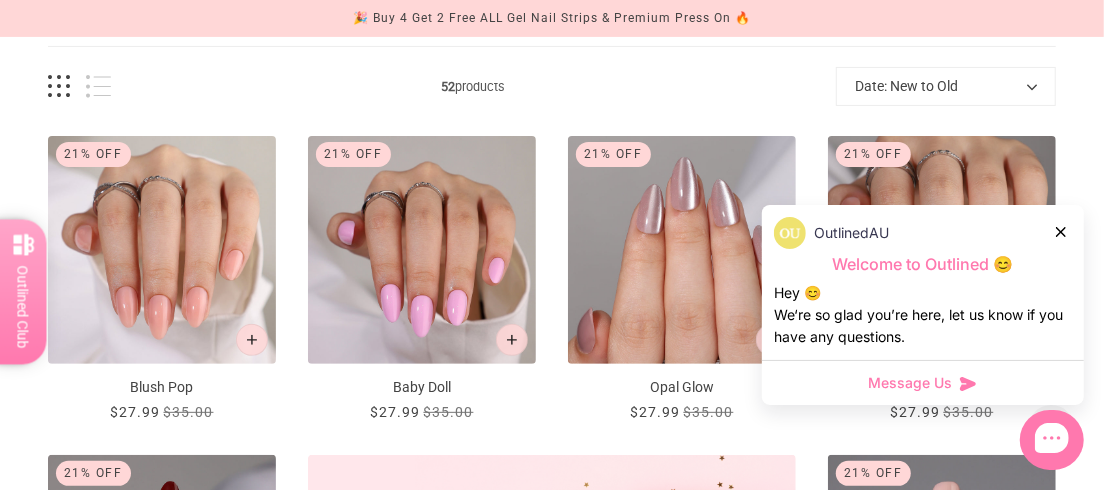 click 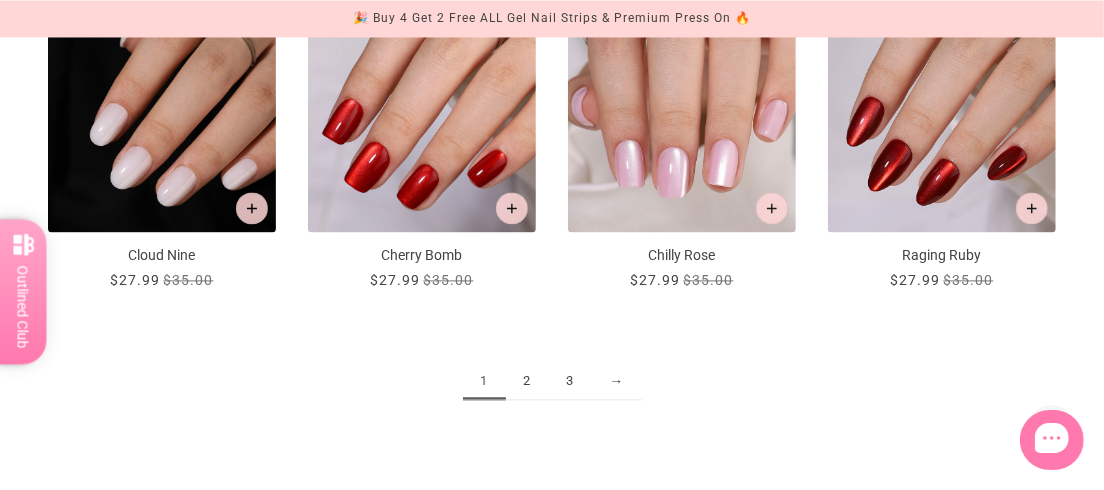 scroll, scrollTop: 2000, scrollLeft: 0, axis: vertical 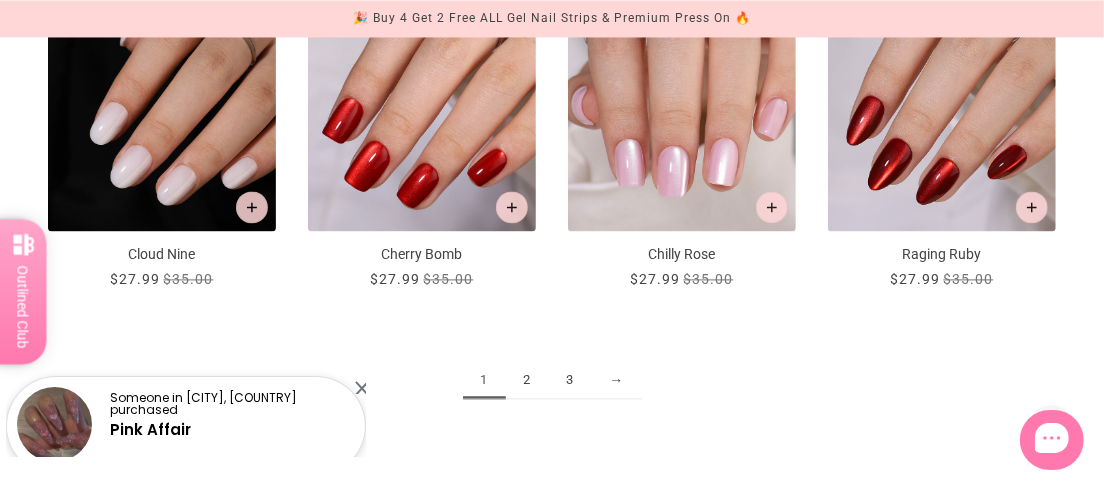 click on "2" at bounding box center [527, 380] 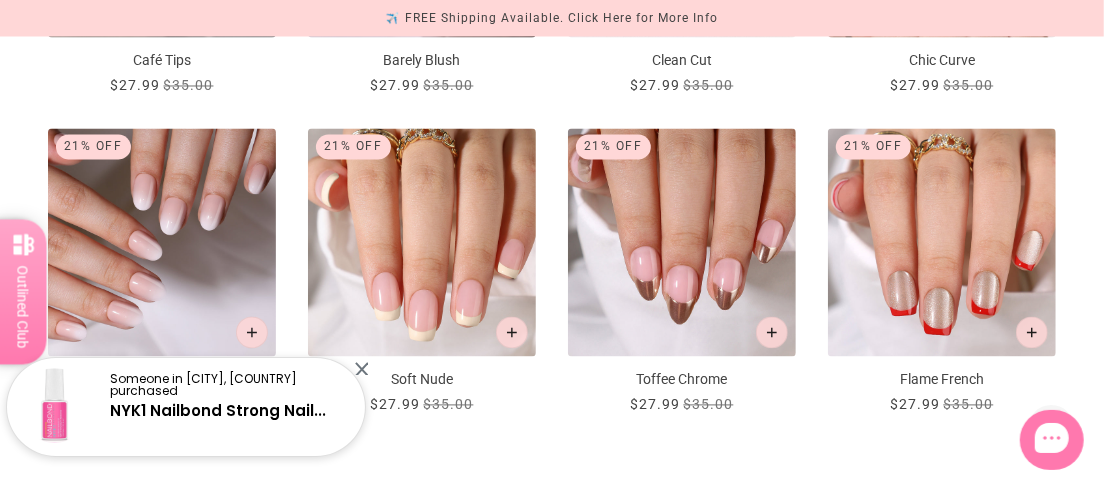 scroll, scrollTop: 1908, scrollLeft: 0, axis: vertical 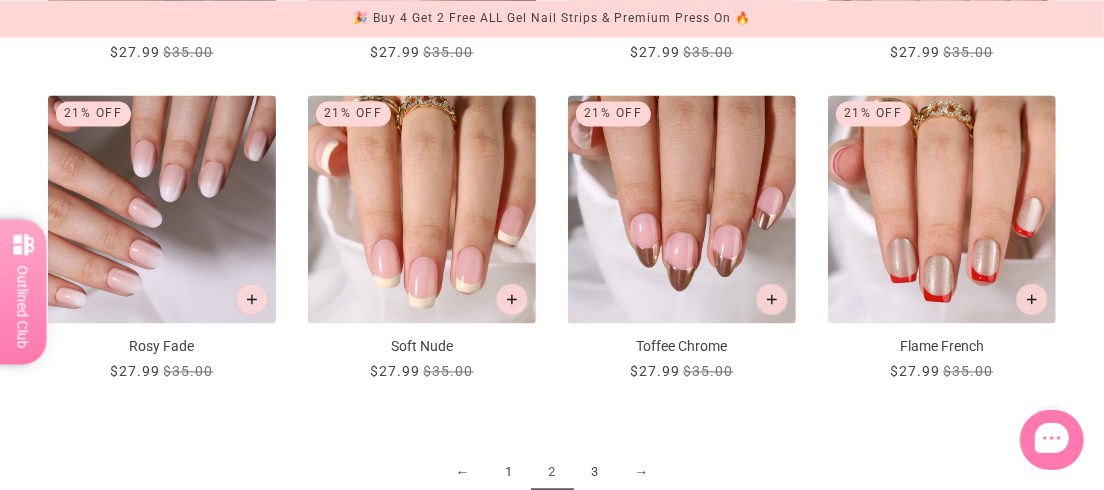click on "3" at bounding box center (595, 472) 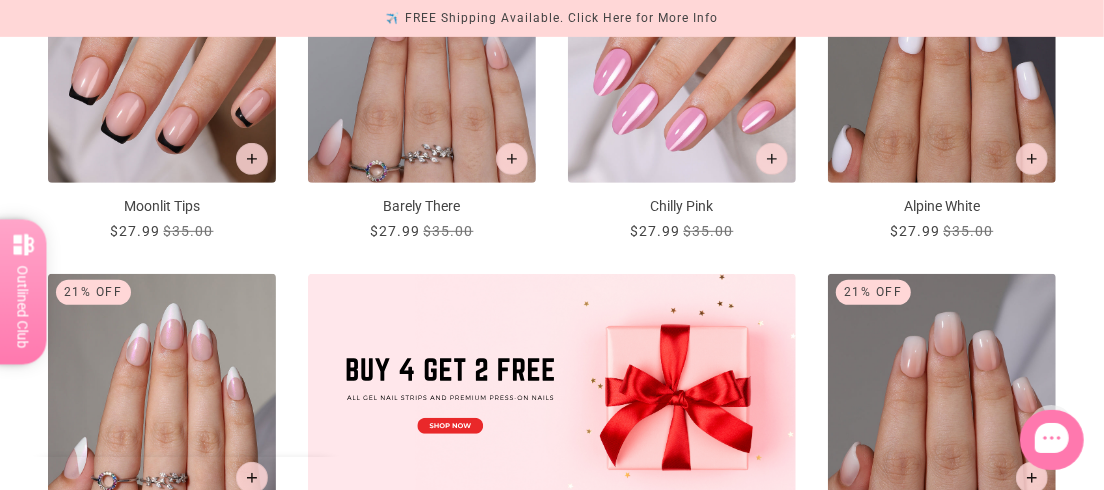scroll, scrollTop: 0, scrollLeft: 0, axis: both 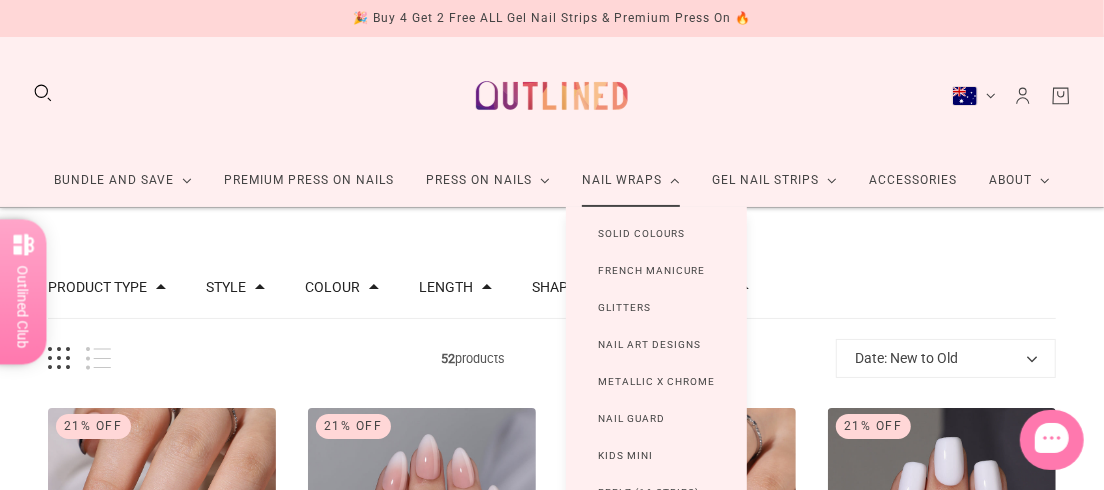 click on "Nail Wraps" 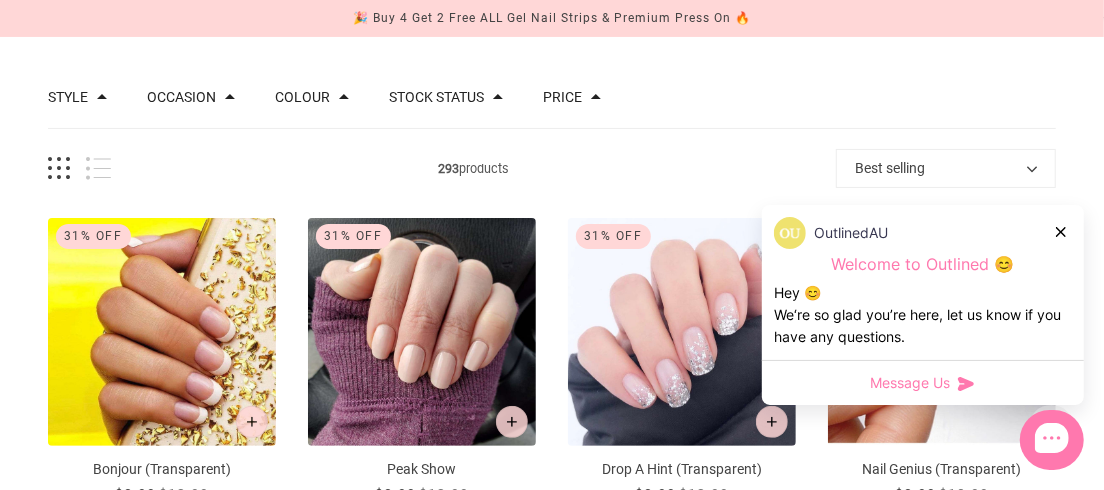 scroll, scrollTop: 272, scrollLeft: 0, axis: vertical 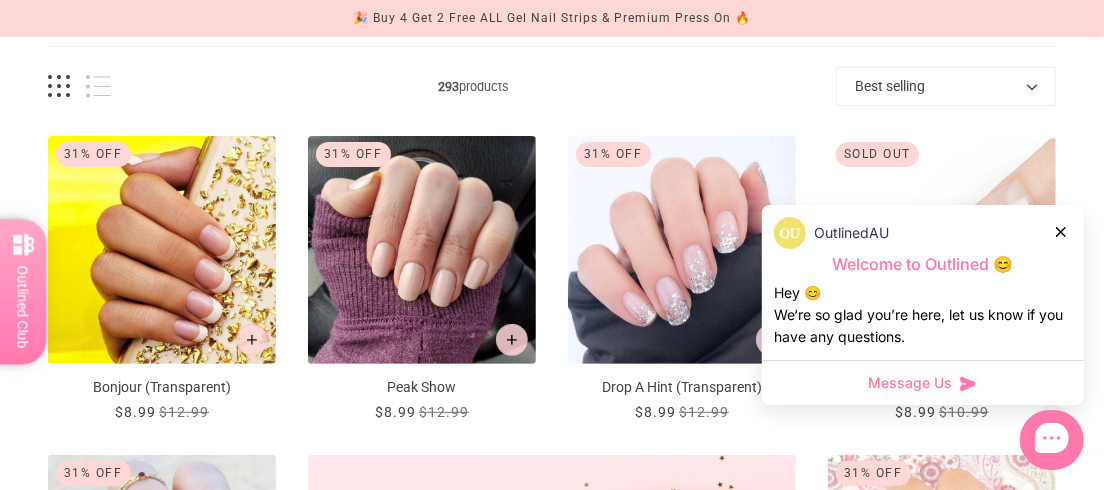 click 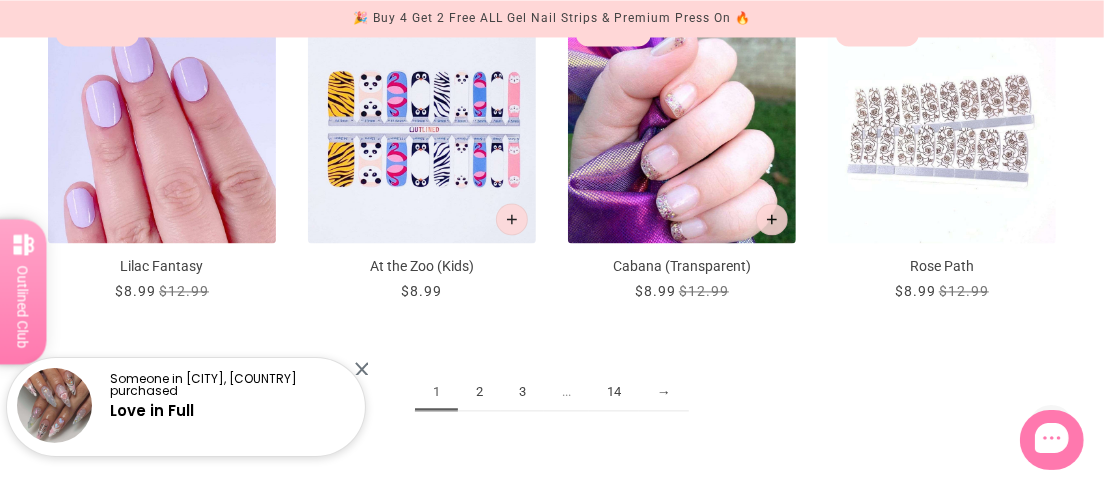 scroll, scrollTop: 2000, scrollLeft: 0, axis: vertical 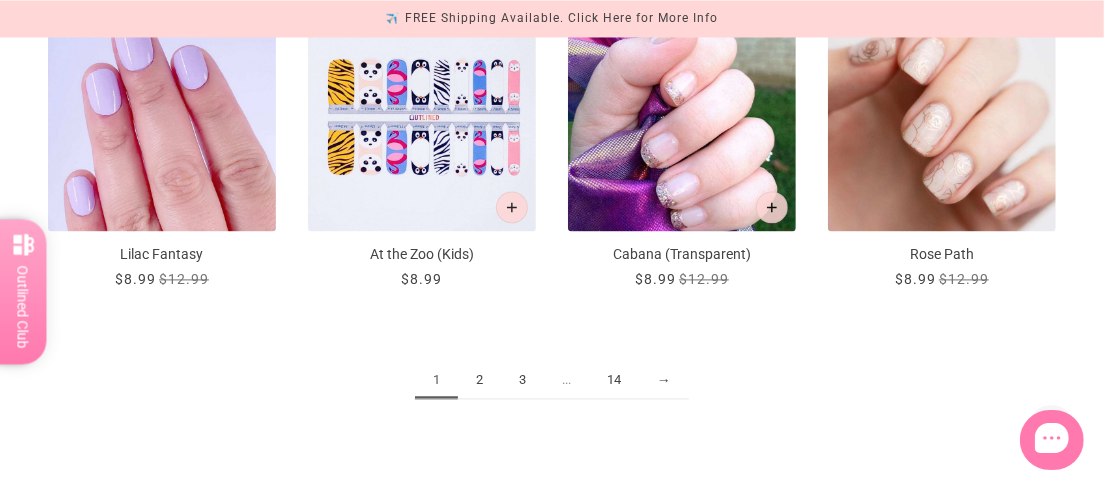 click on "2" at bounding box center (479, 380) 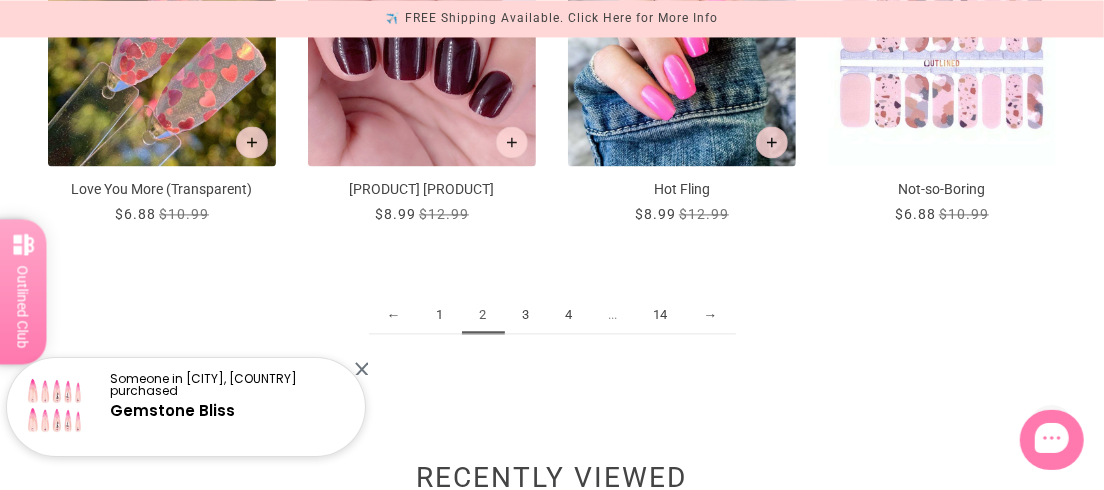 scroll, scrollTop: 2181, scrollLeft: 0, axis: vertical 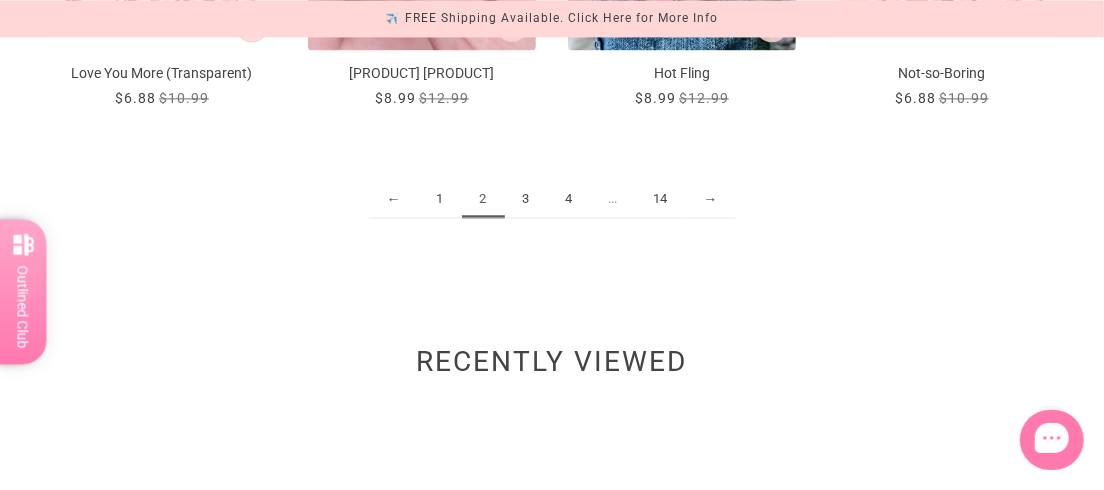 click on "3" at bounding box center (526, 199) 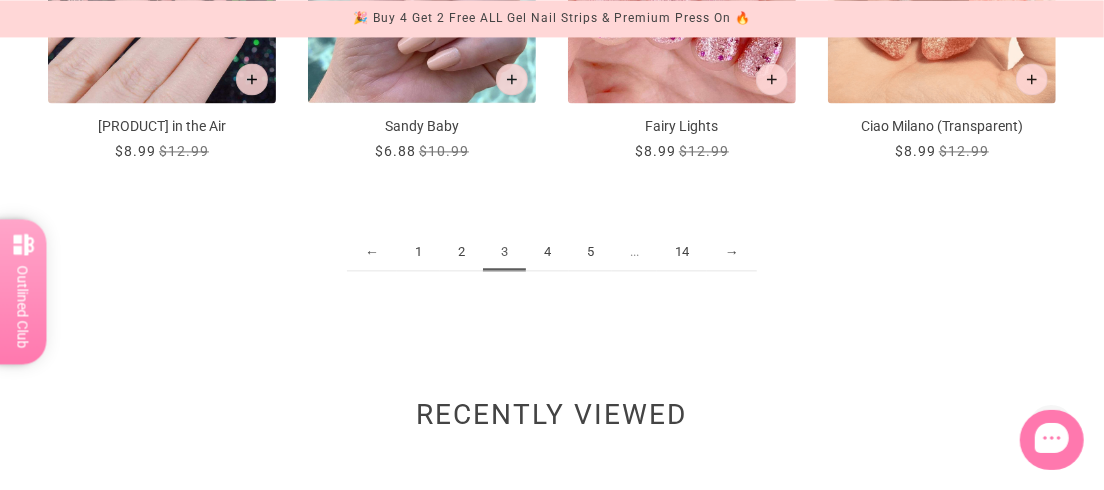 scroll, scrollTop: 2181, scrollLeft: 0, axis: vertical 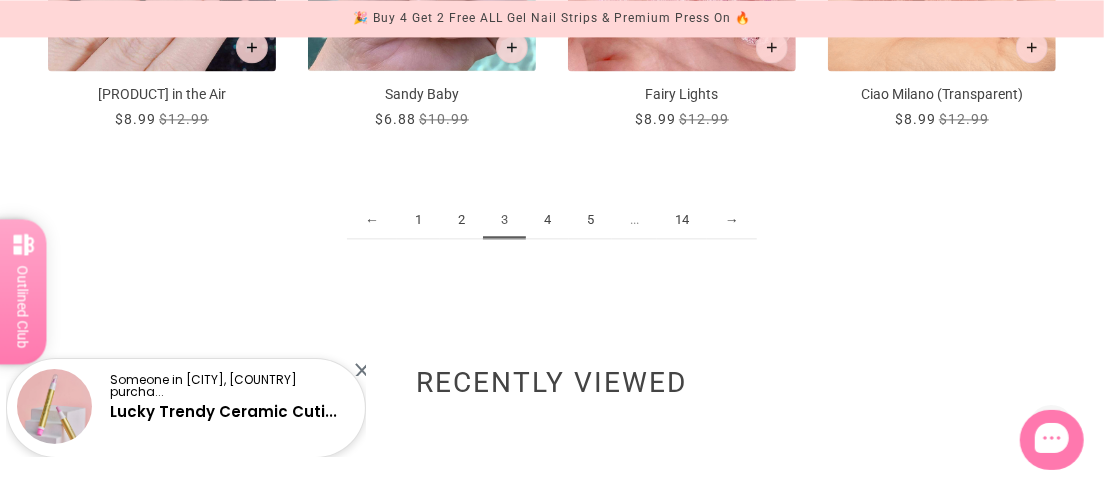 click on "4" at bounding box center (547, 220) 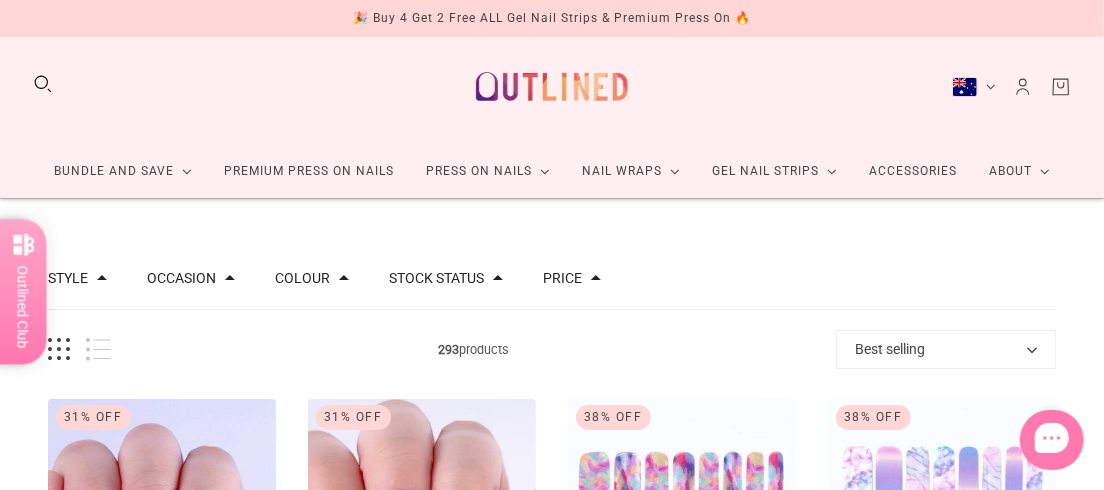 scroll, scrollTop: 0, scrollLeft: 0, axis: both 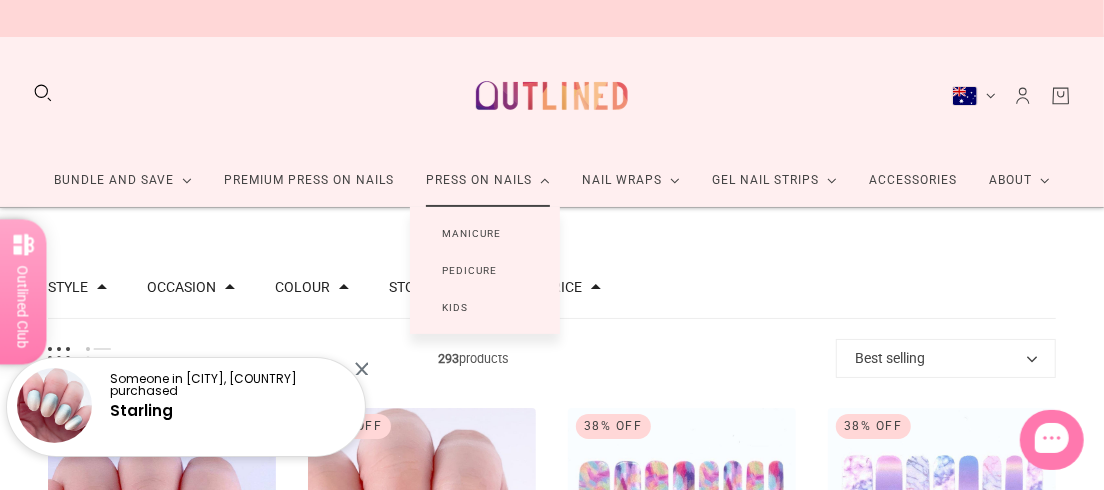 click on "Manicure" at bounding box center [471, 233] 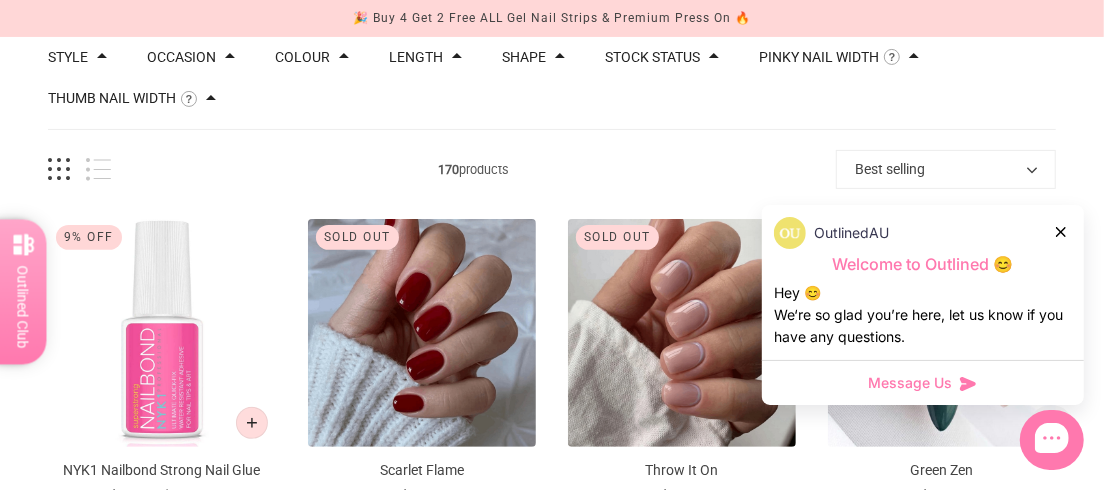 scroll, scrollTop: 272, scrollLeft: 0, axis: vertical 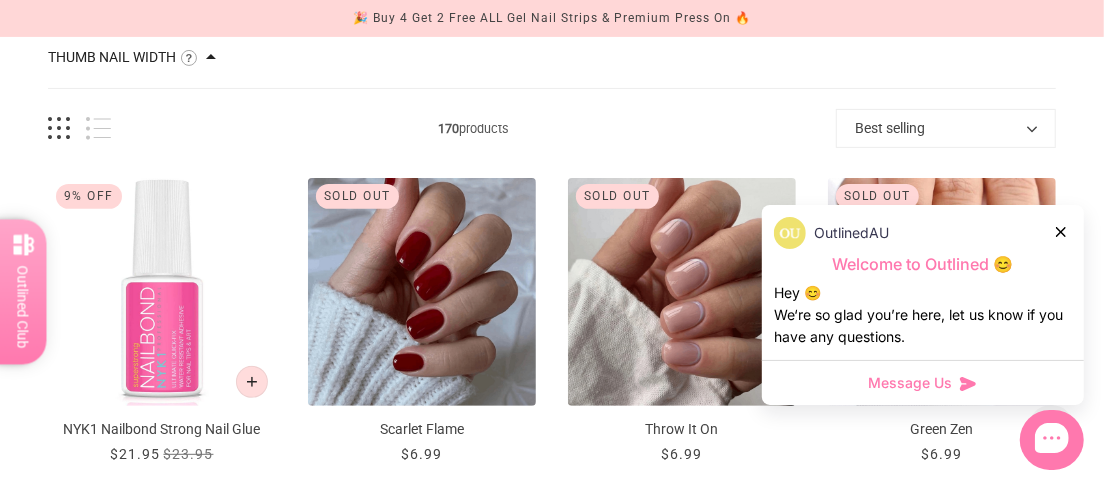 click at bounding box center (1062, 231) 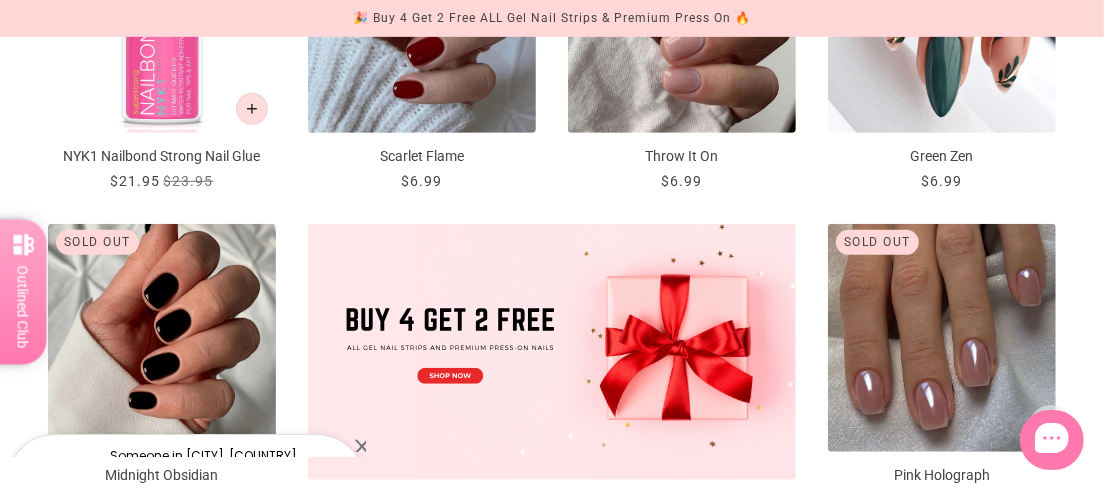 scroll, scrollTop: 0, scrollLeft: 0, axis: both 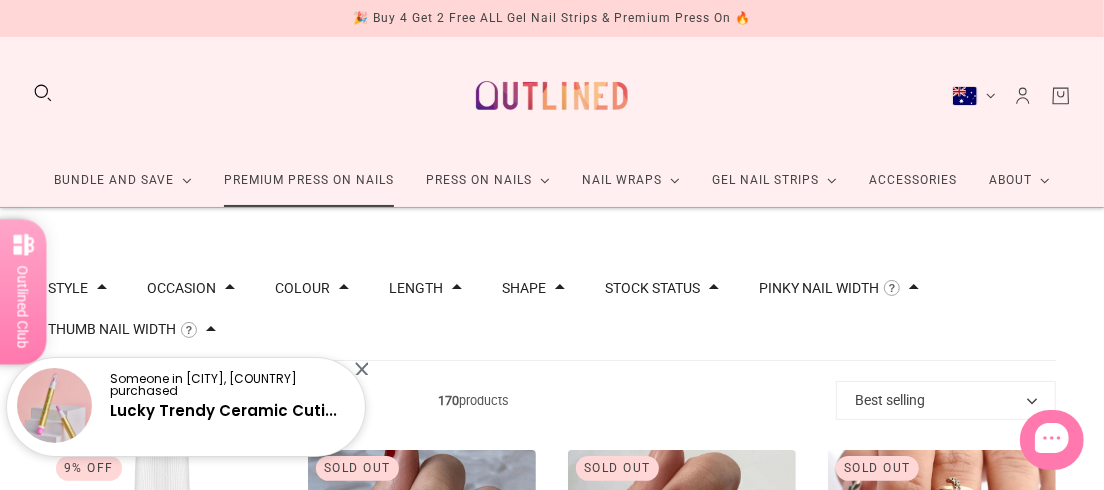 click on "Premium Press On Nails" 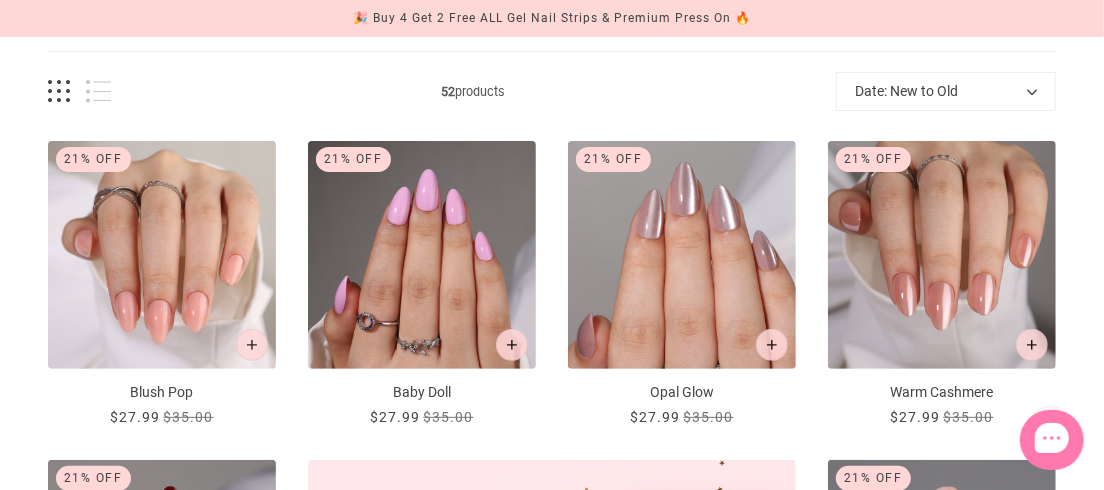 scroll, scrollTop: 90, scrollLeft: 0, axis: vertical 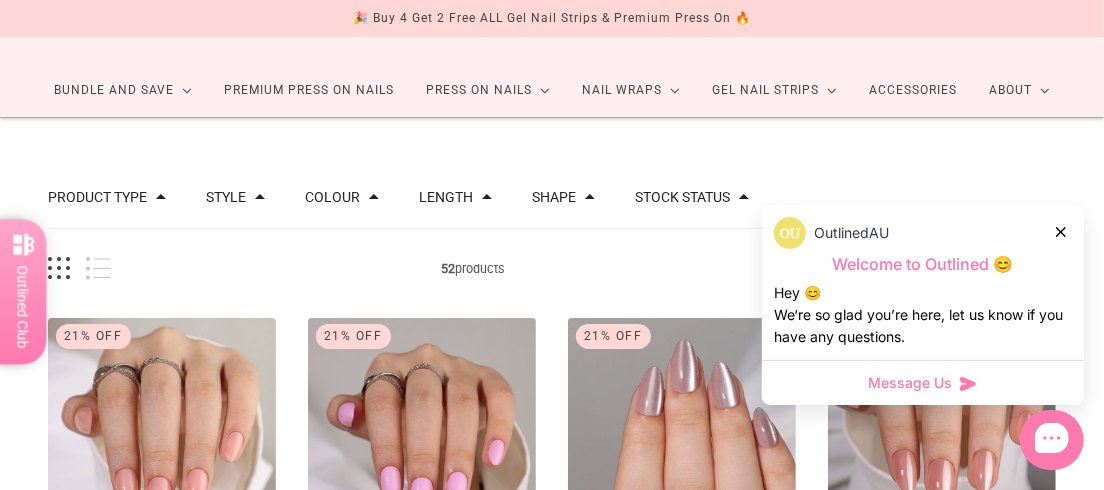 click 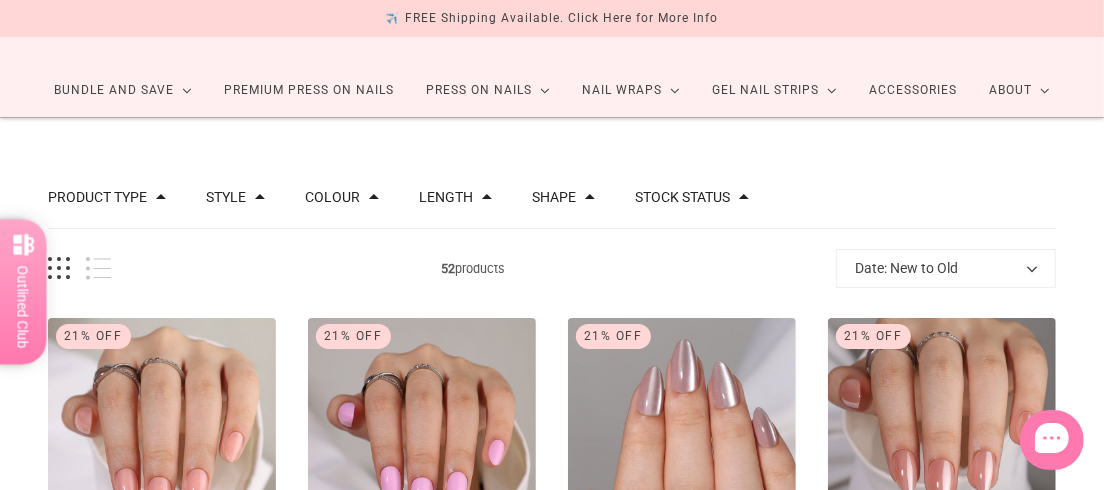 click at bounding box center (260, 197) 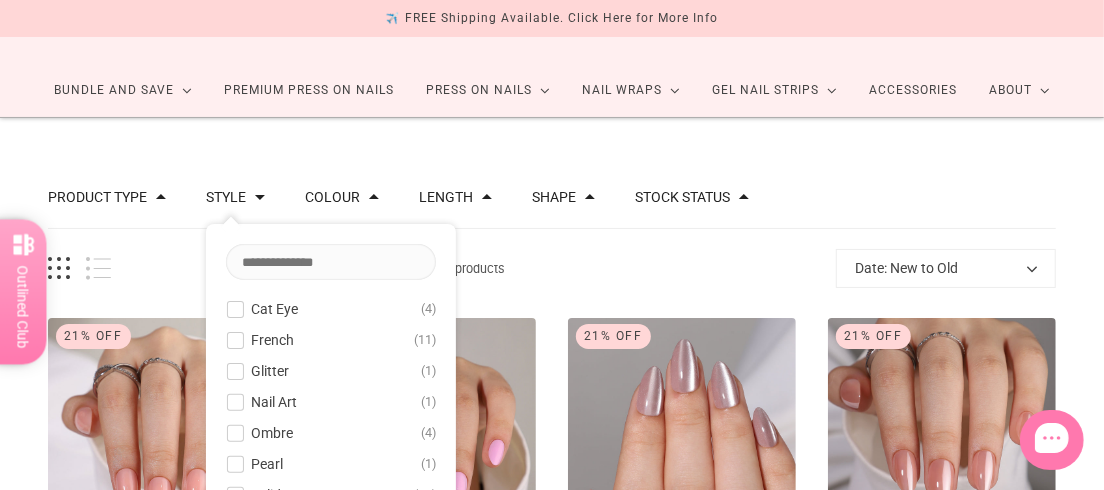 click at bounding box center (260, 197) 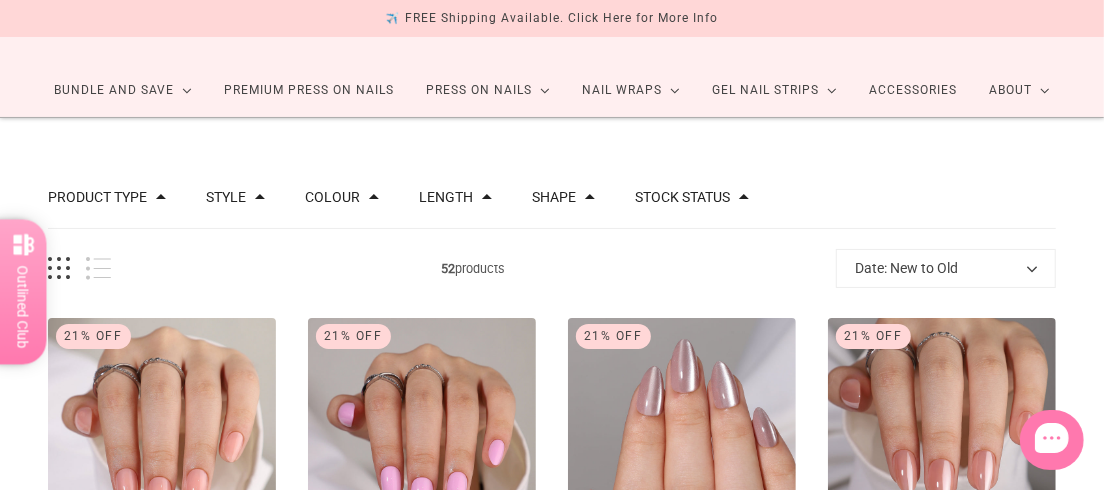 click at bounding box center [487, 197] 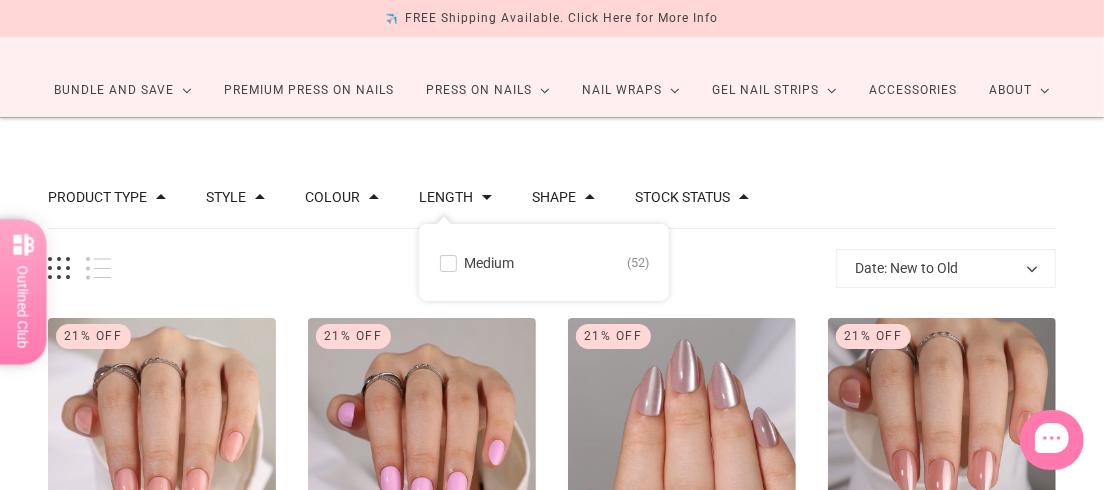 click at bounding box center (487, 197) 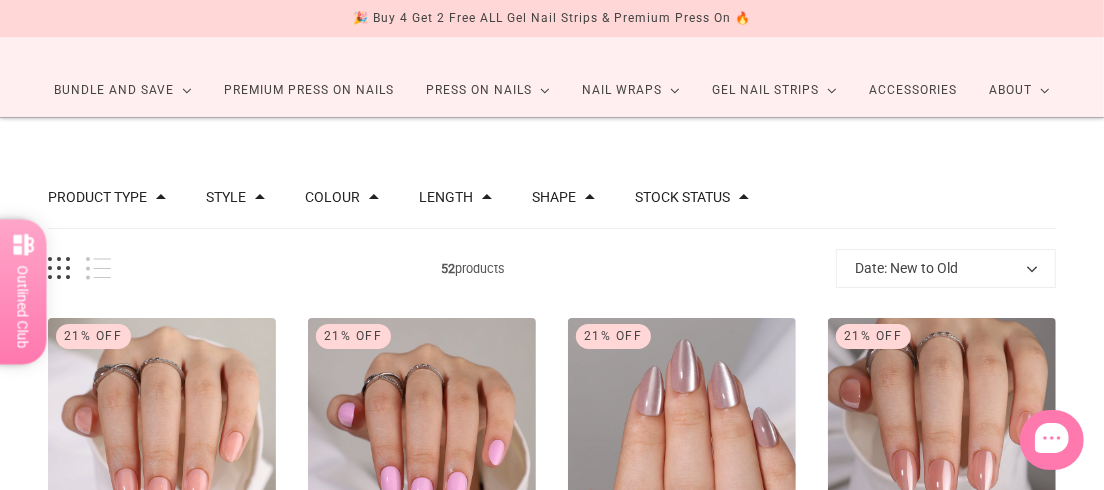 click at bounding box center (590, 197) 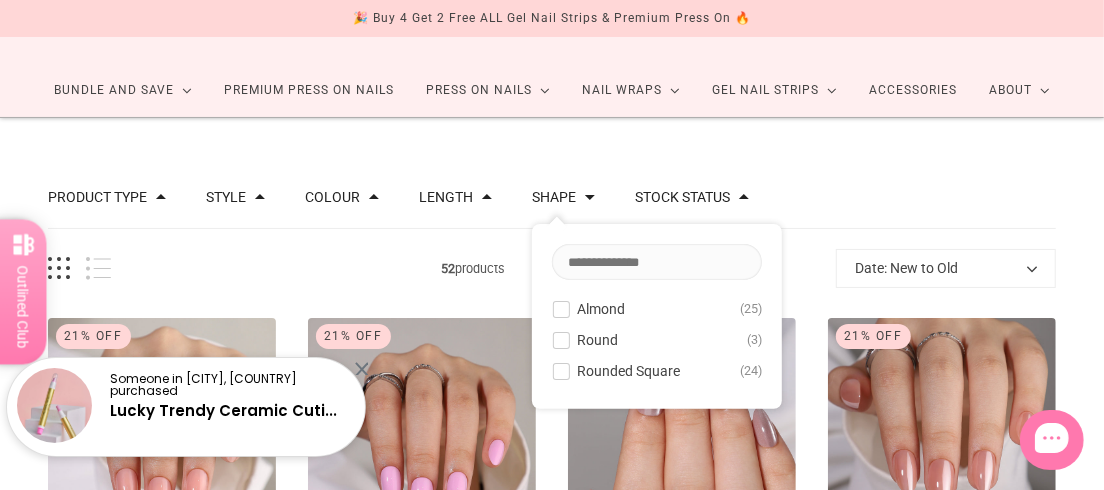 click at bounding box center [561, 340] 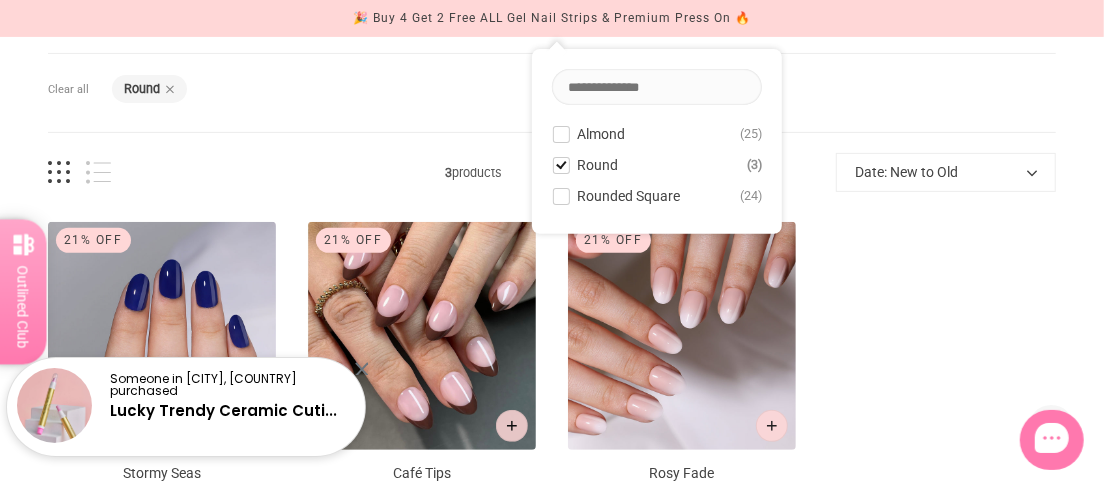 scroll, scrollTop: 272, scrollLeft: 0, axis: vertical 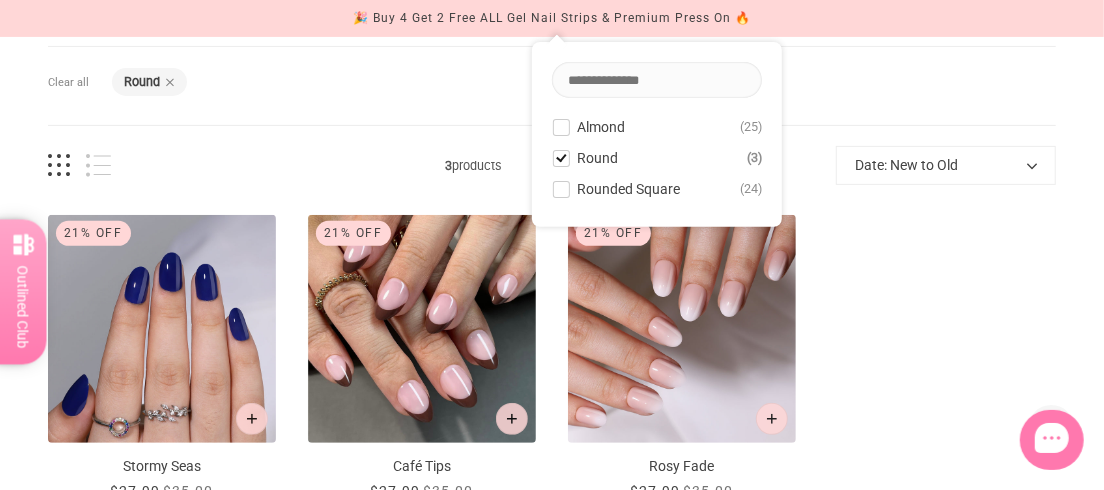 click on "21% Off     ...               Stormy Seas
$27.99
$35.00
/
21% Off     ...               Café Tips
$27.99
$35.00
/
21% Off     ...               Rosy Fade
$27.99
$35.00
/" at bounding box center (552, 358) 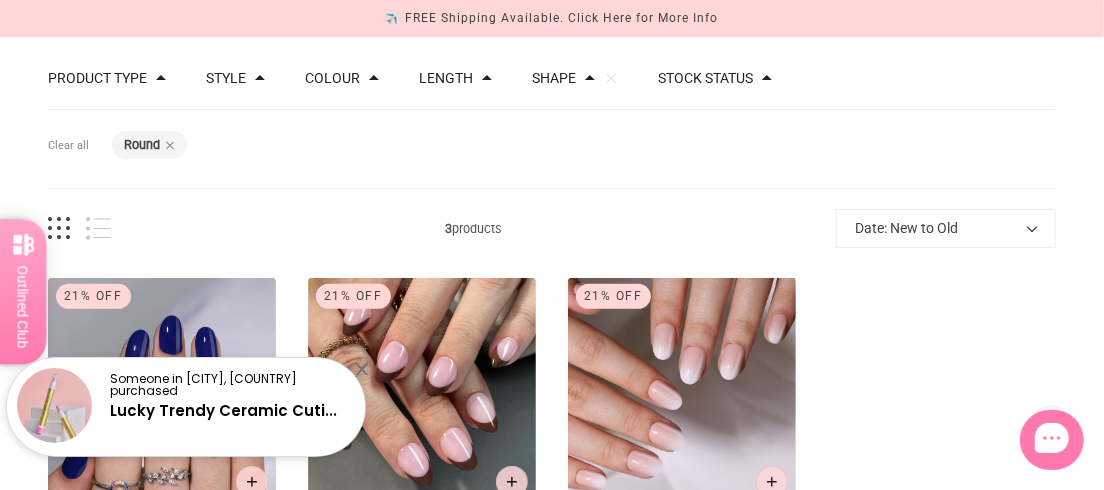 scroll, scrollTop: 182, scrollLeft: 0, axis: vertical 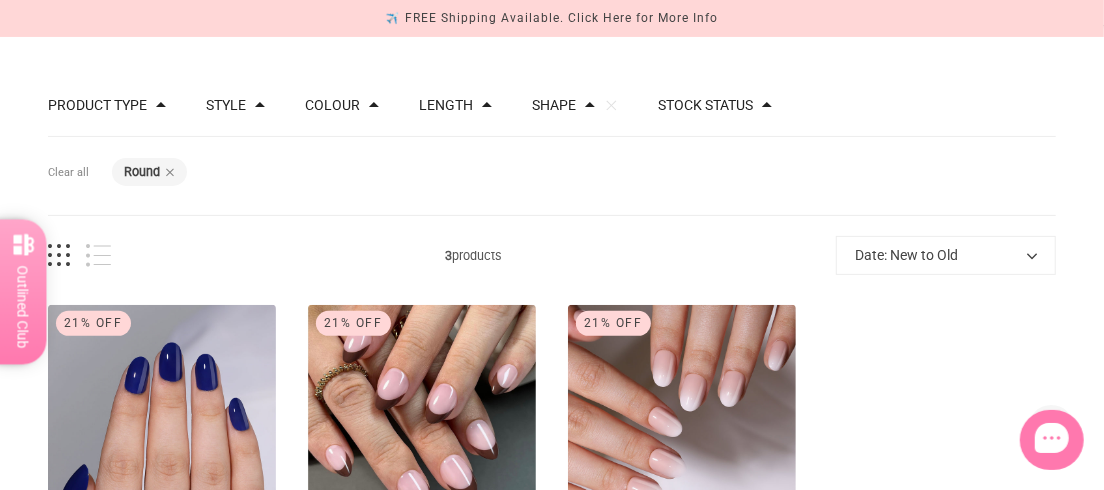 click at bounding box center (590, 105) 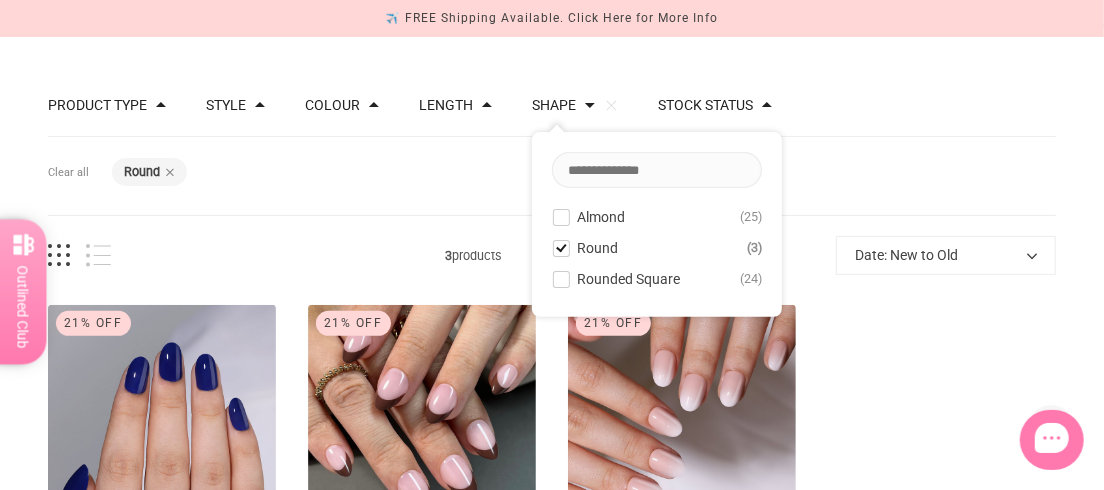 click on "Rounded Square" at bounding box center [628, 279] 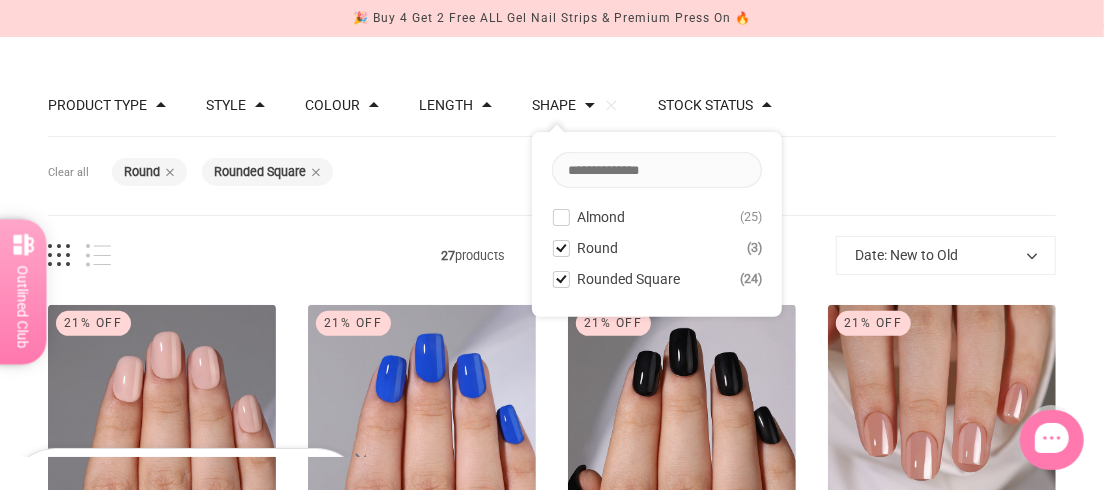 click on "Filters   Clear all   Shape:  Round Shape:  Rounded Square   Product type               Press on Manicure   26   Style               Cat Eye   1     French   7     Ombre   2     Solid   17   Colour               black       blue       brown       gold       pink       red       white     Length               Medium   27   Shape     Clear           Almond   25     Round   3     Rounded Square   24   Stock status               In stock   26     Out of stock   1         27  products Date: New to Old Best selling Relevance Date: New to Old Date: Old to New Title: A-Z Title: Z-A Price: Low to High Price: High to Low         21% Off     ...               Natural Blush
$27.99
$35.00
/
21% Off     ...               Pop of Blue
$27.99
$35.00
/
21% Off     ...               Pitch Perfect
$27.99" at bounding box center (552, 1227) 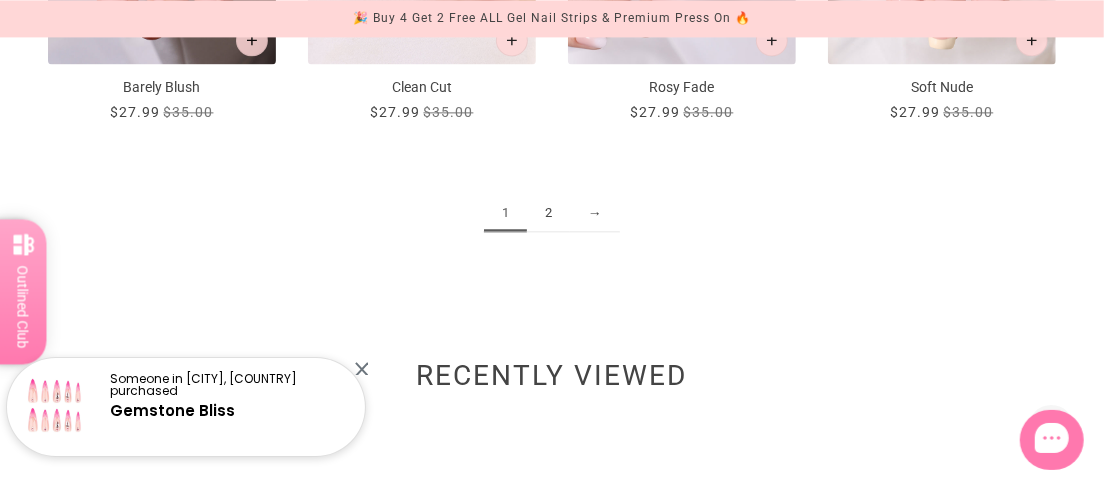 scroll, scrollTop: 2272, scrollLeft: 0, axis: vertical 